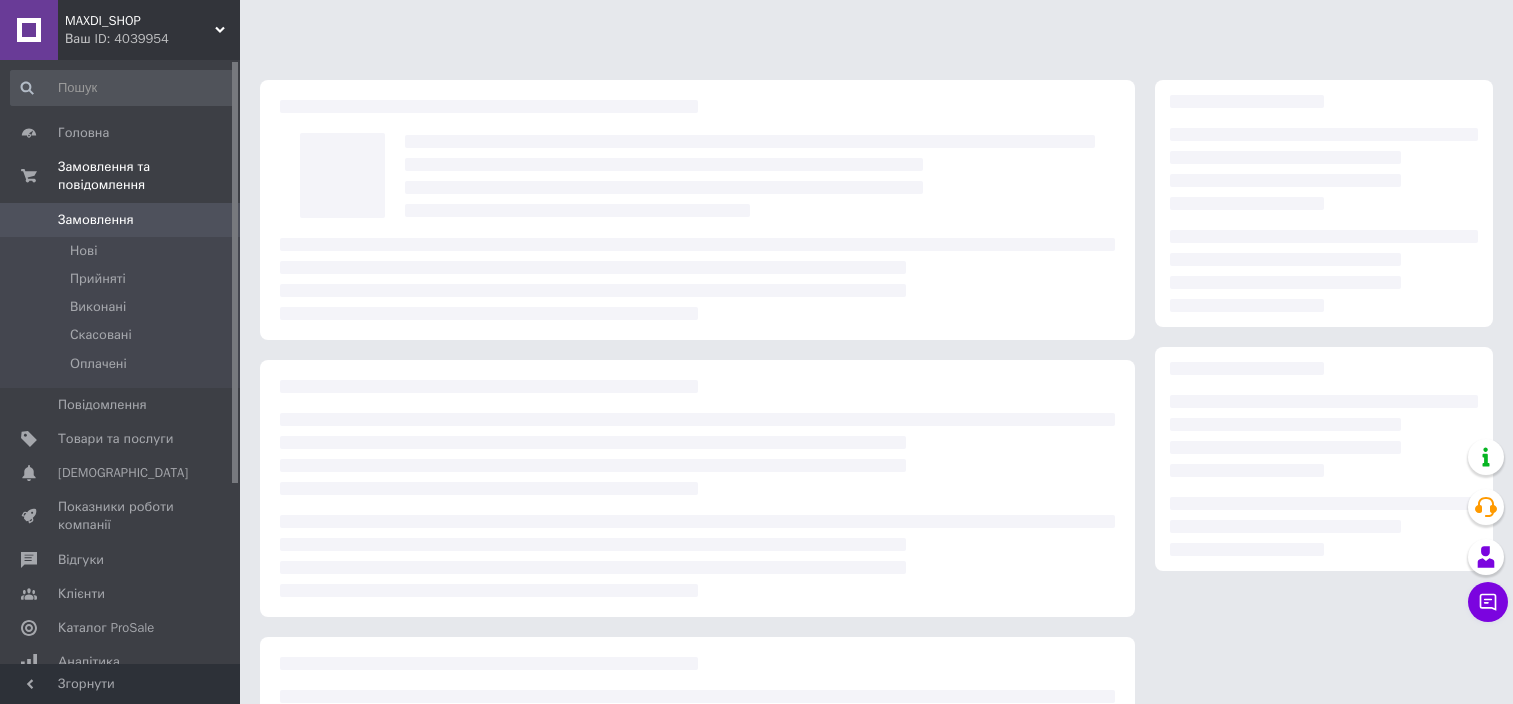 scroll, scrollTop: 0, scrollLeft: 0, axis: both 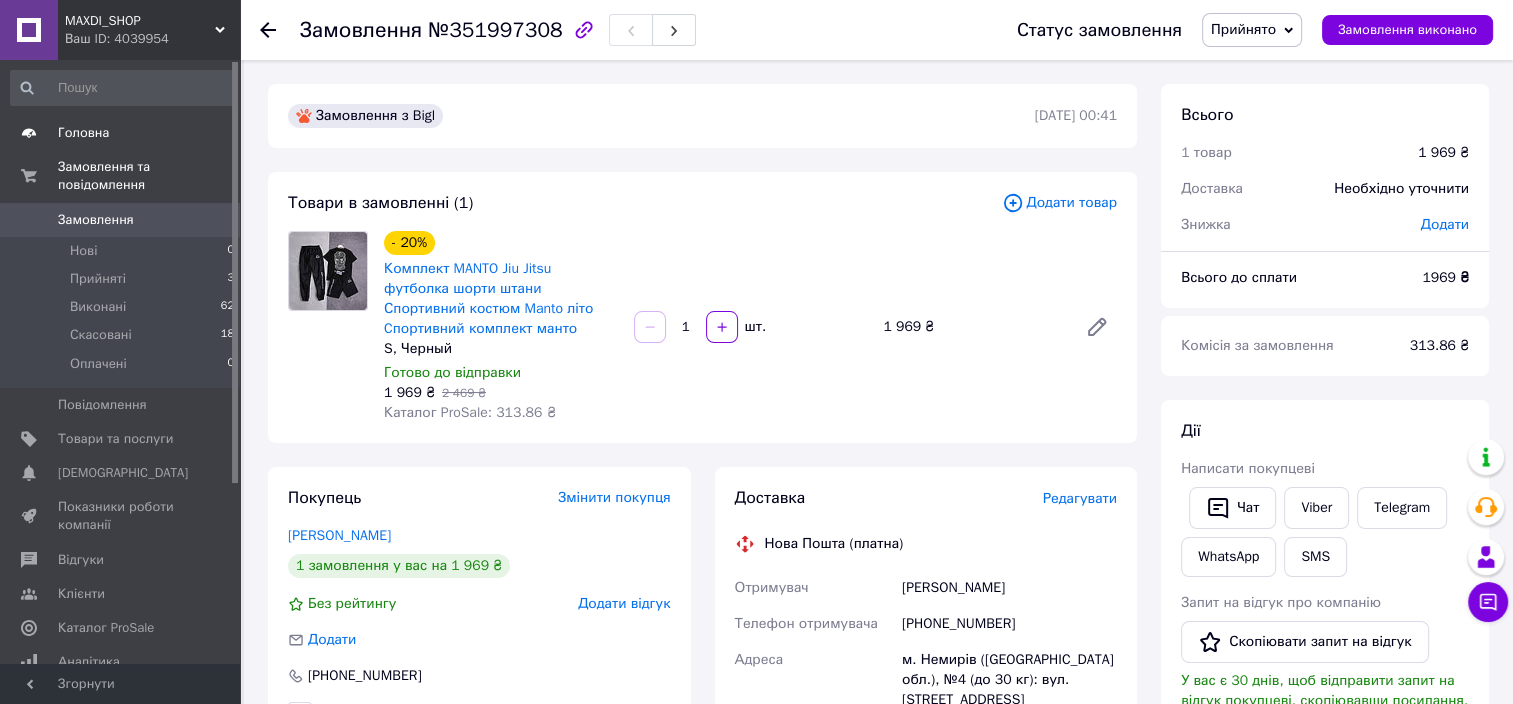 click on "Головна" at bounding box center (83, 133) 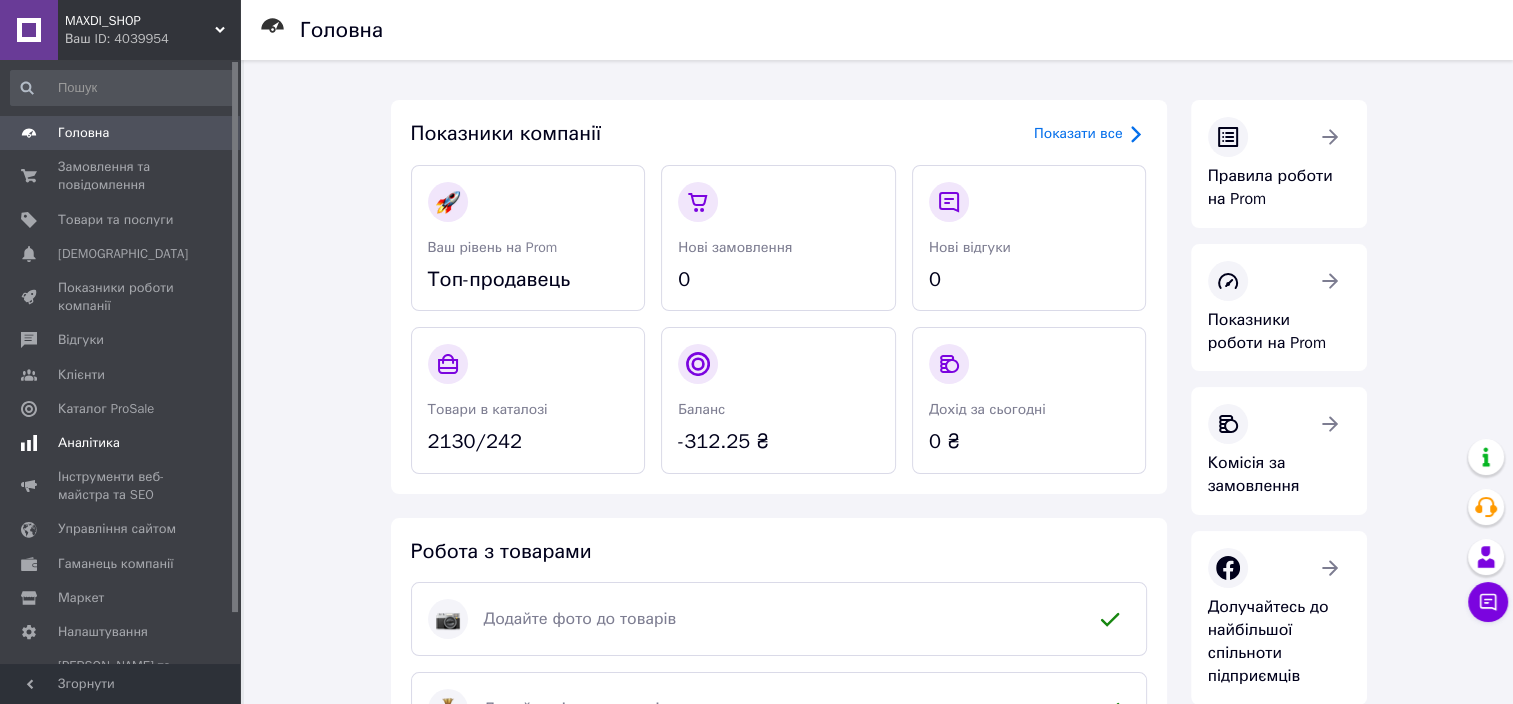 click on "Аналітика" at bounding box center (89, 443) 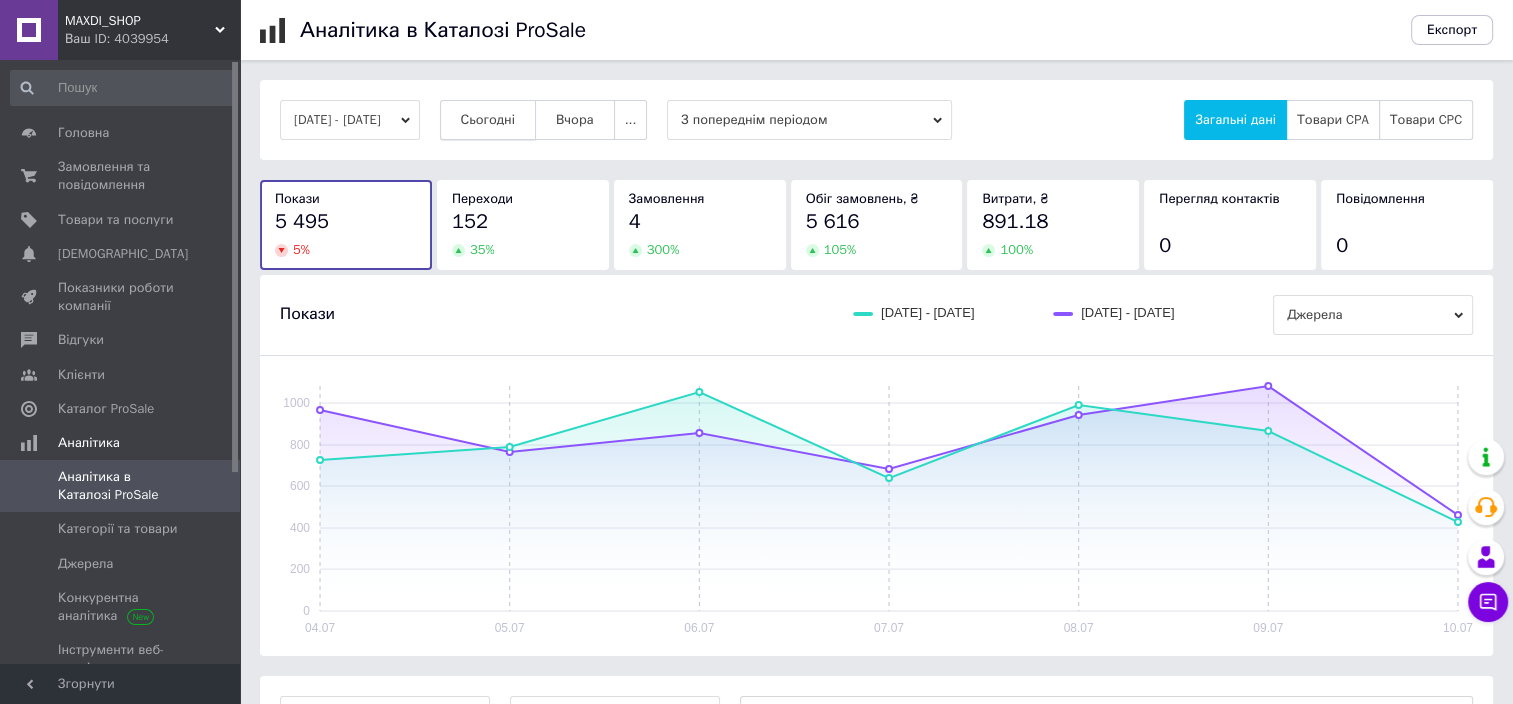 click on "Сьогодні" at bounding box center [488, 120] 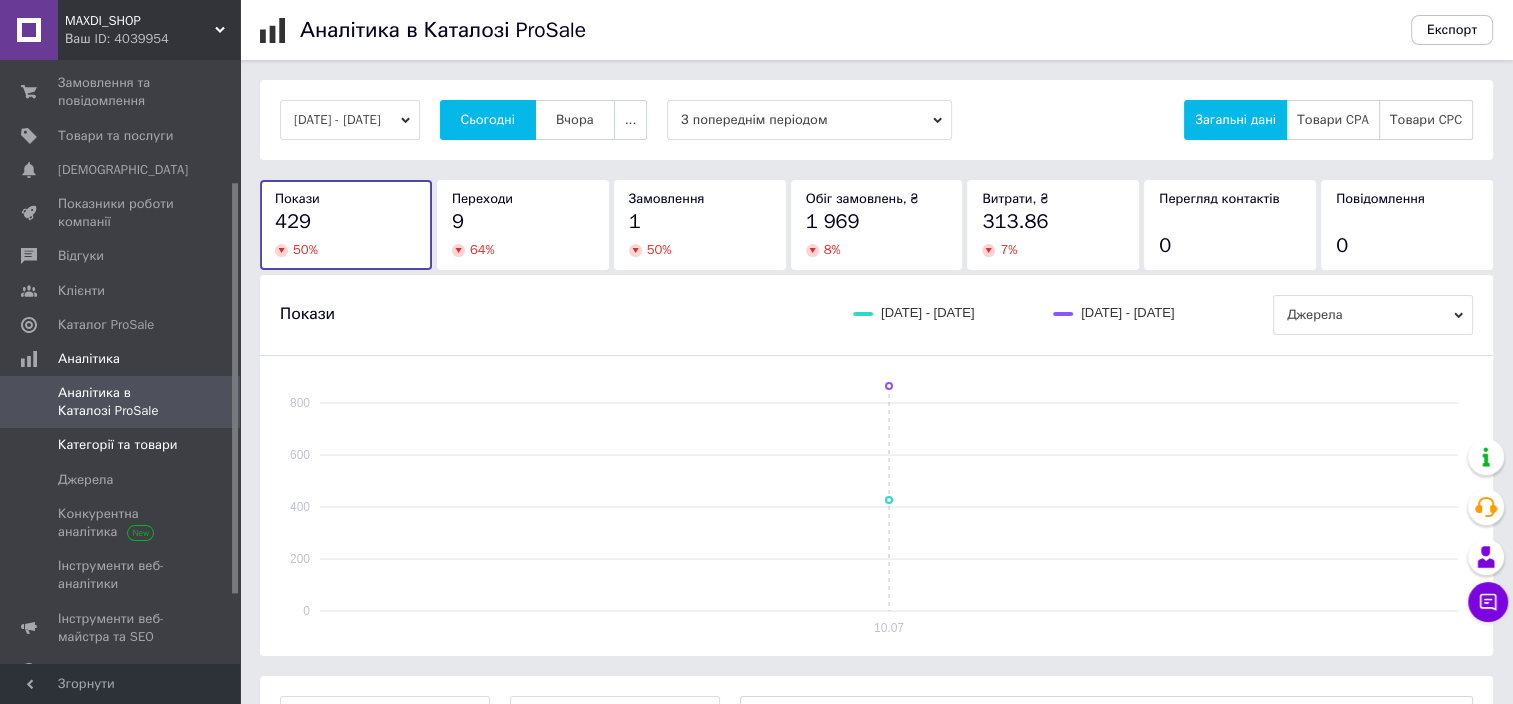 scroll, scrollTop: 26, scrollLeft: 0, axis: vertical 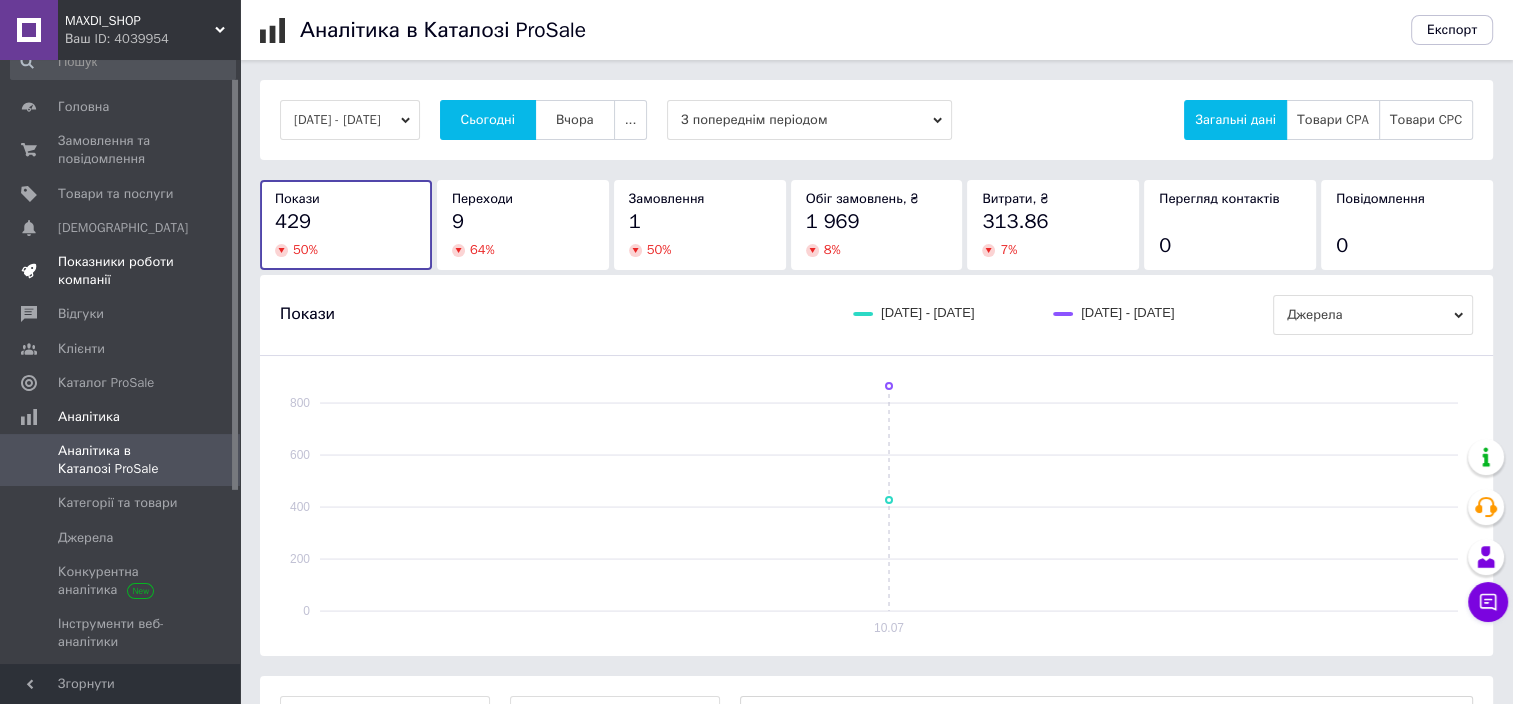 click on "Показники роботи компанії" at bounding box center (121, 271) 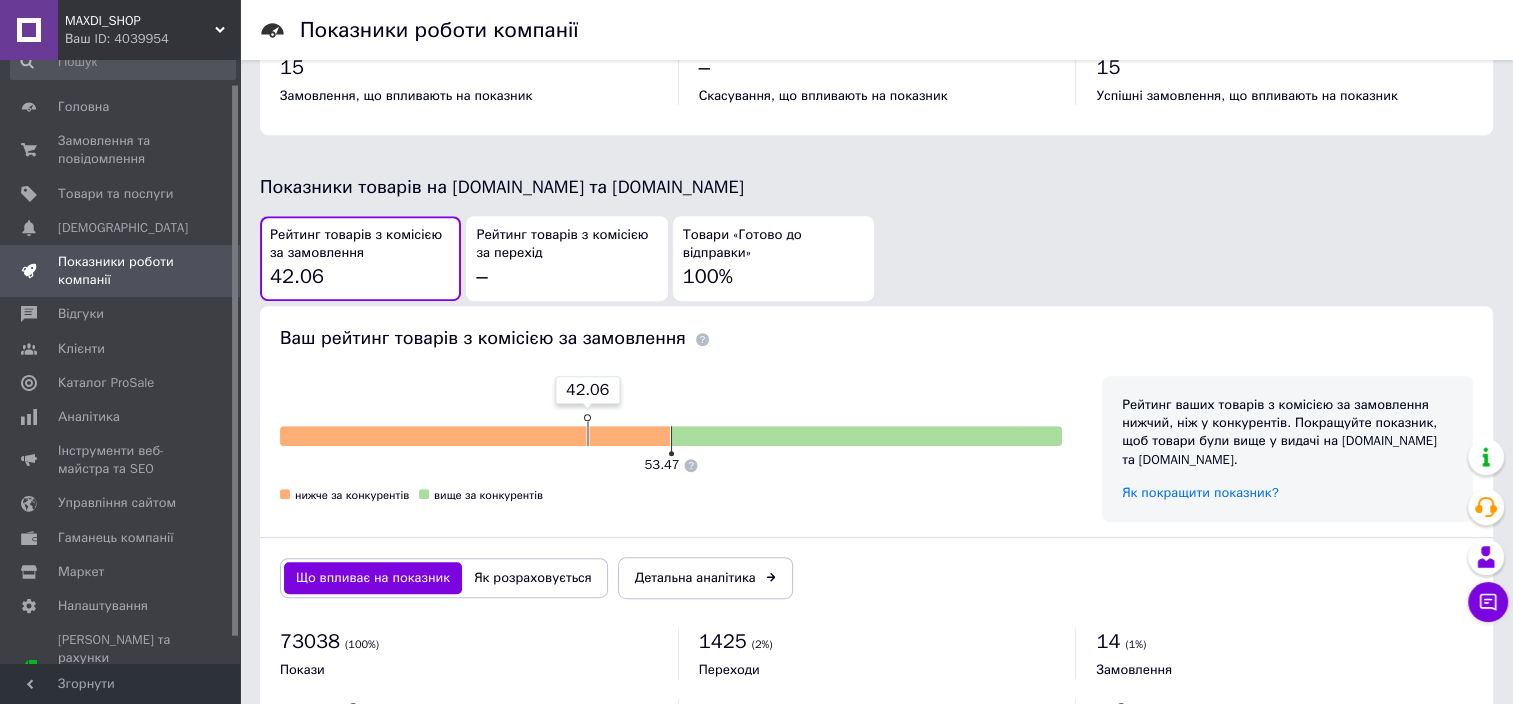 scroll, scrollTop: 1064, scrollLeft: 0, axis: vertical 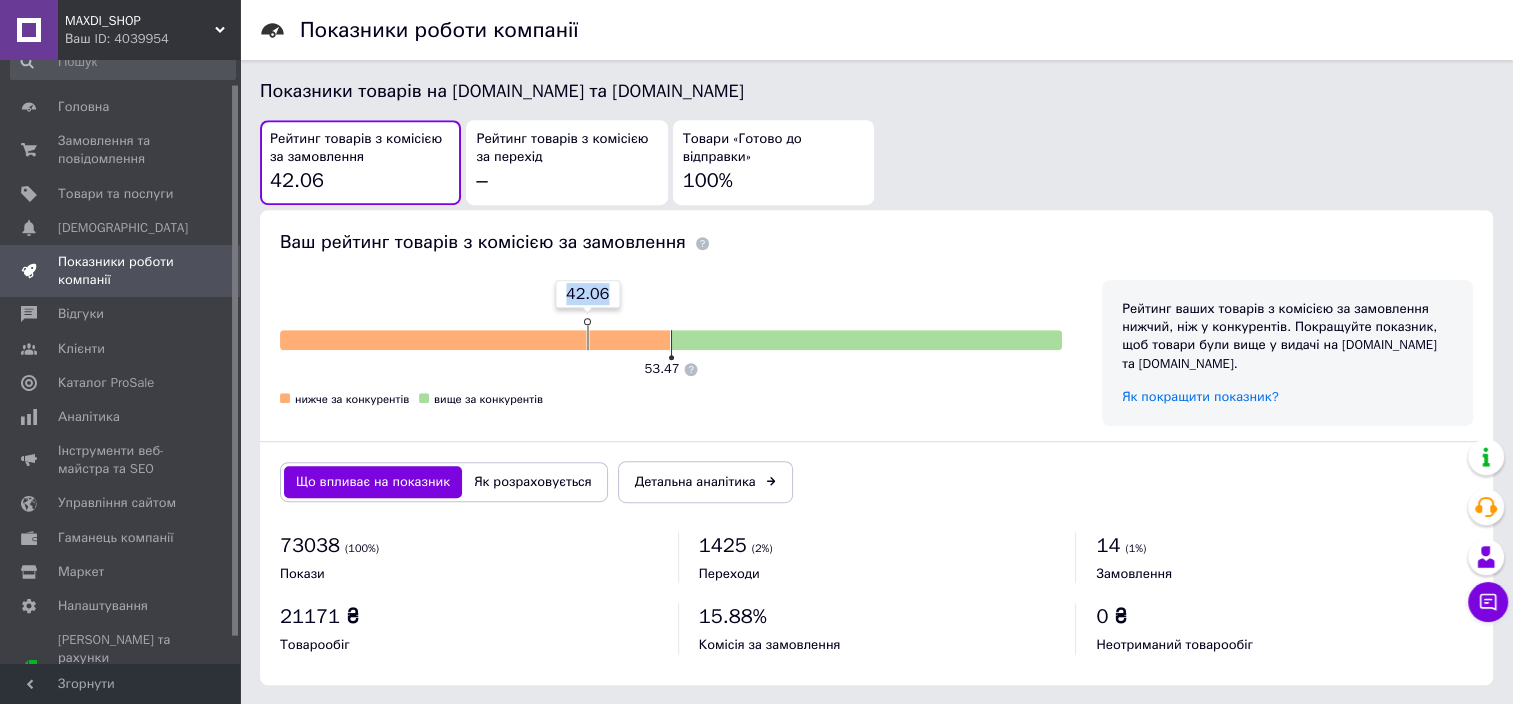drag, startPoint x: 585, startPoint y: 318, endPoint x: 686, endPoint y: 330, distance: 101.71037 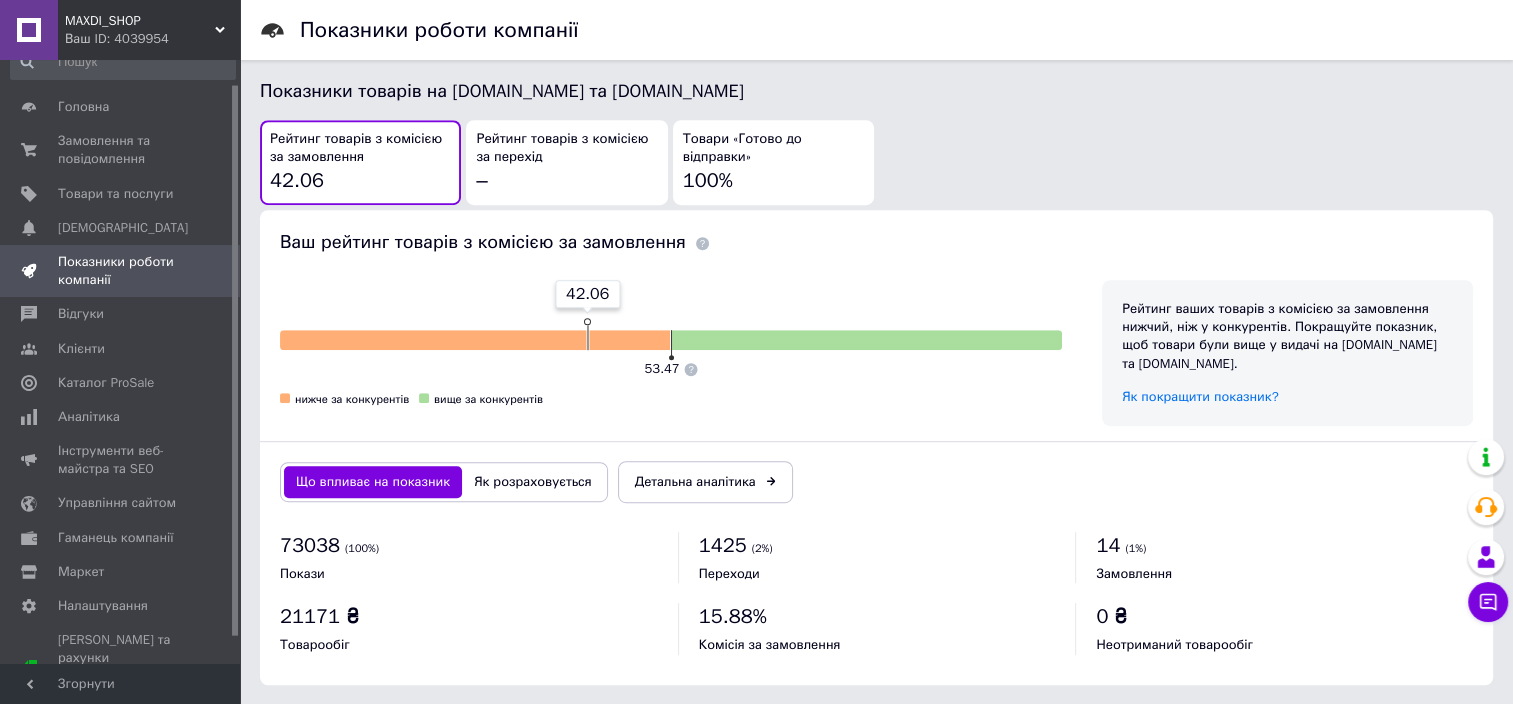 drag, startPoint x: 686, startPoint y: 330, endPoint x: 629, endPoint y: 291, distance: 69.065186 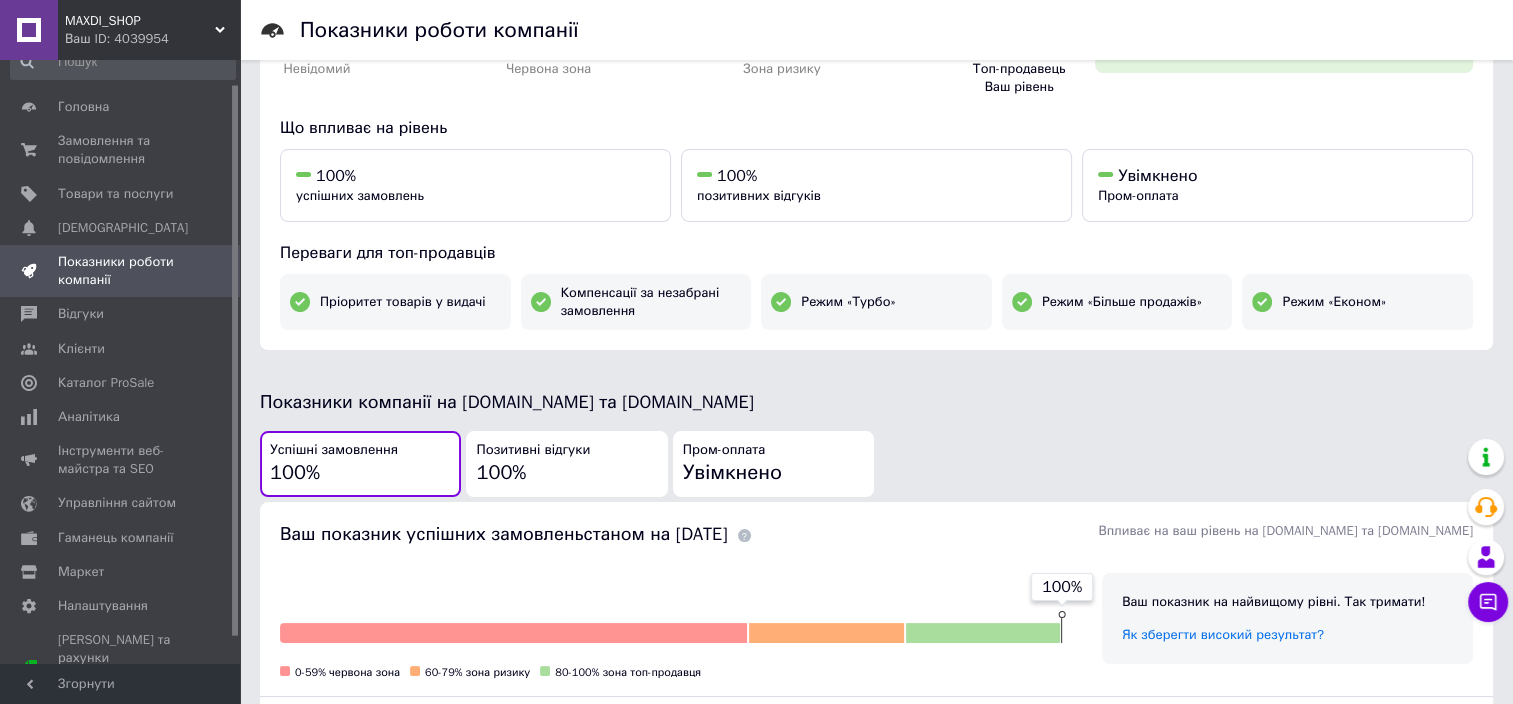 scroll, scrollTop: 108, scrollLeft: 0, axis: vertical 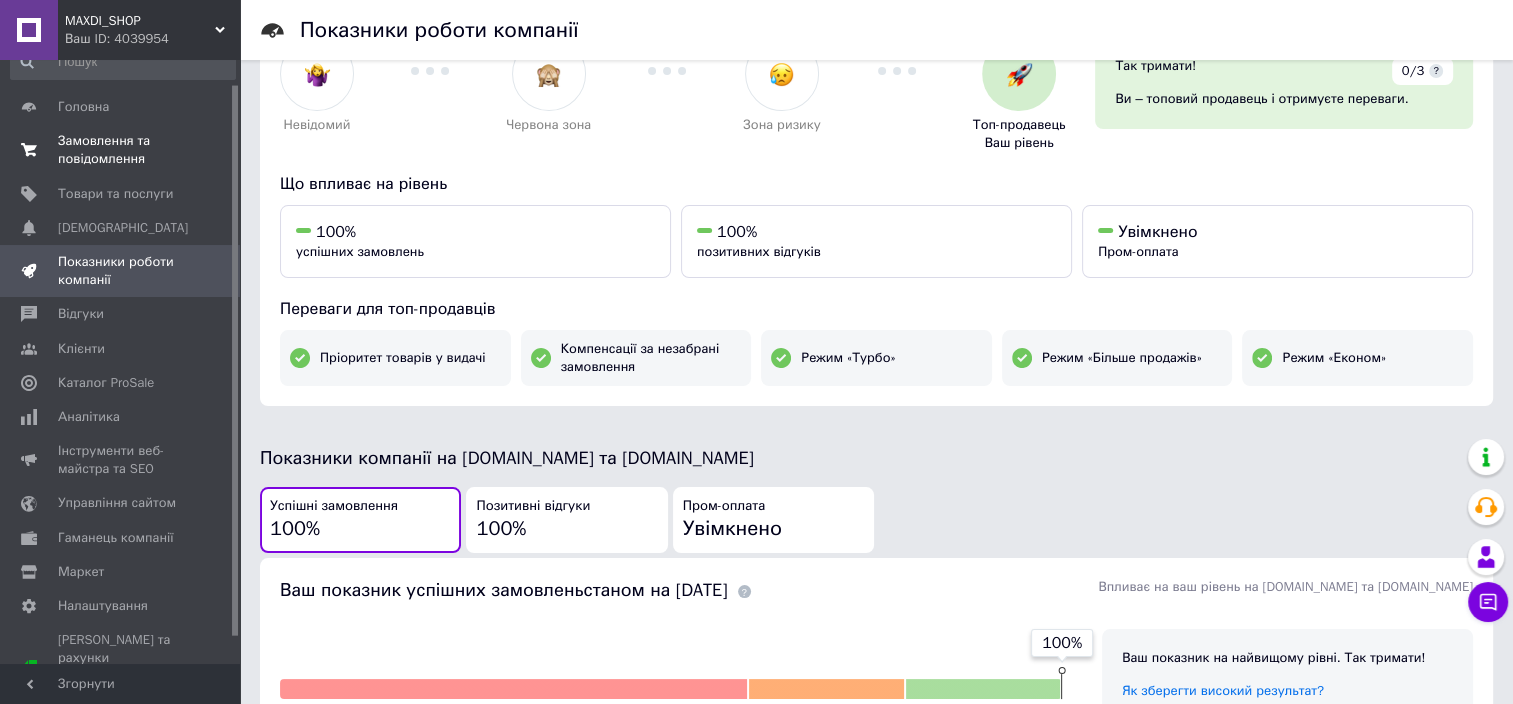 click on "Замовлення та повідомлення" at bounding box center (121, 150) 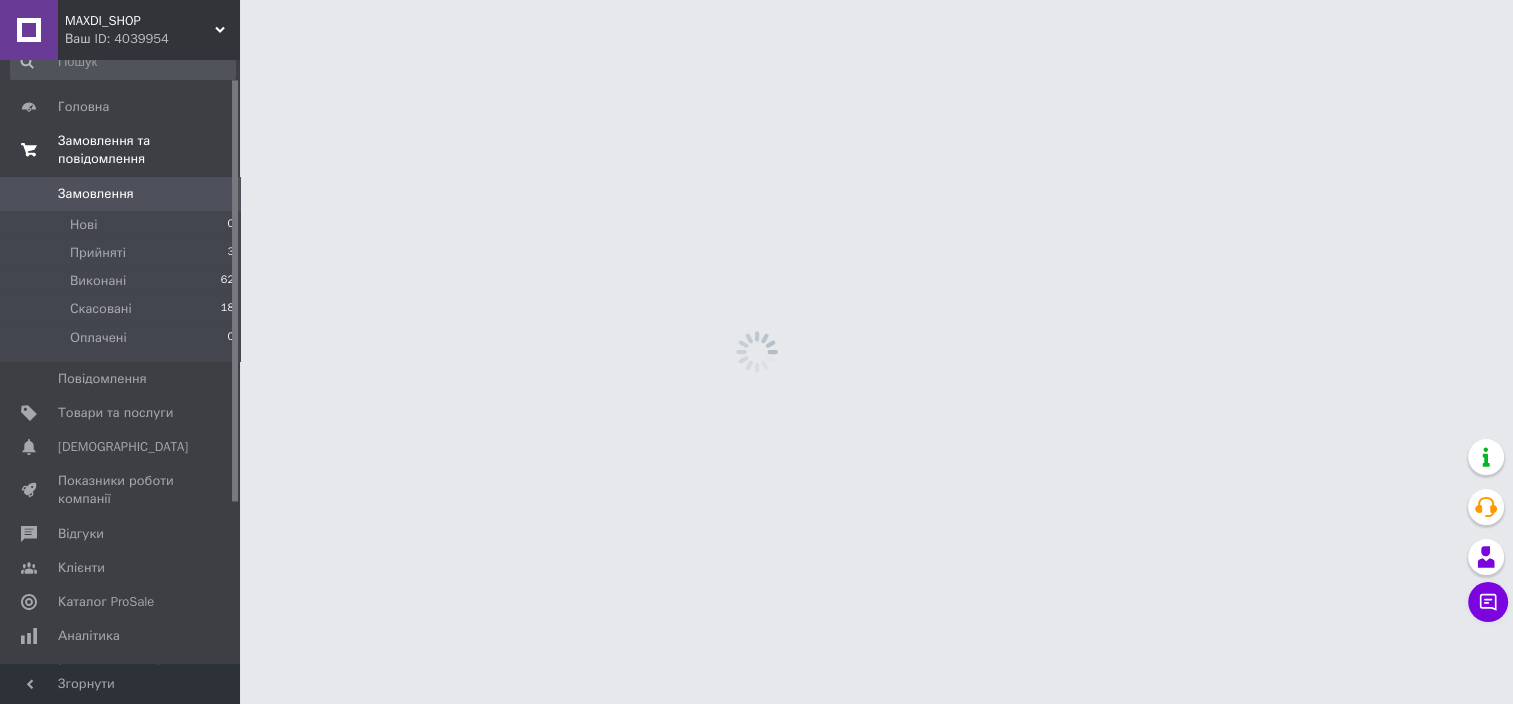 scroll, scrollTop: 0, scrollLeft: 0, axis: both 